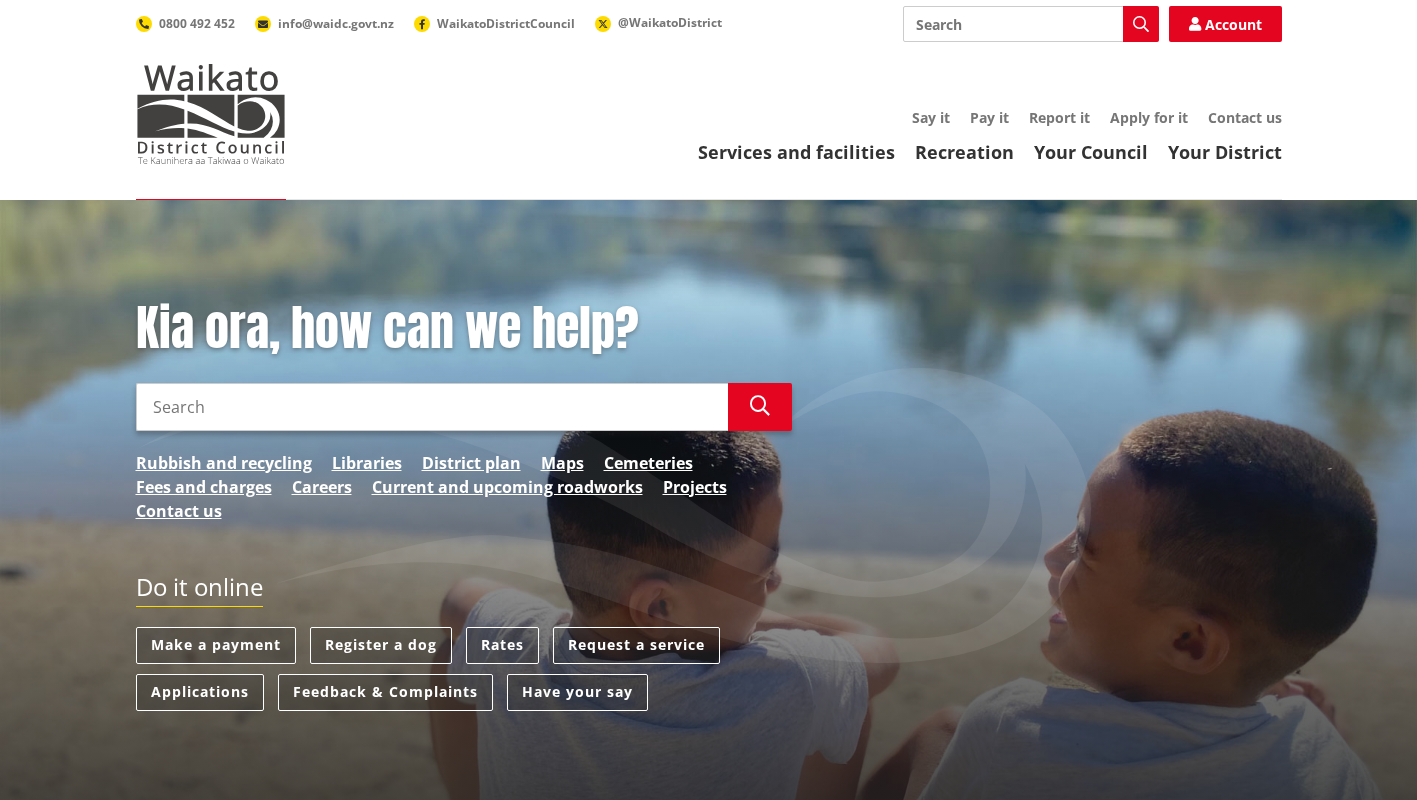 scroll, scrollTop: 0, scrollLeft: 0, axis: both 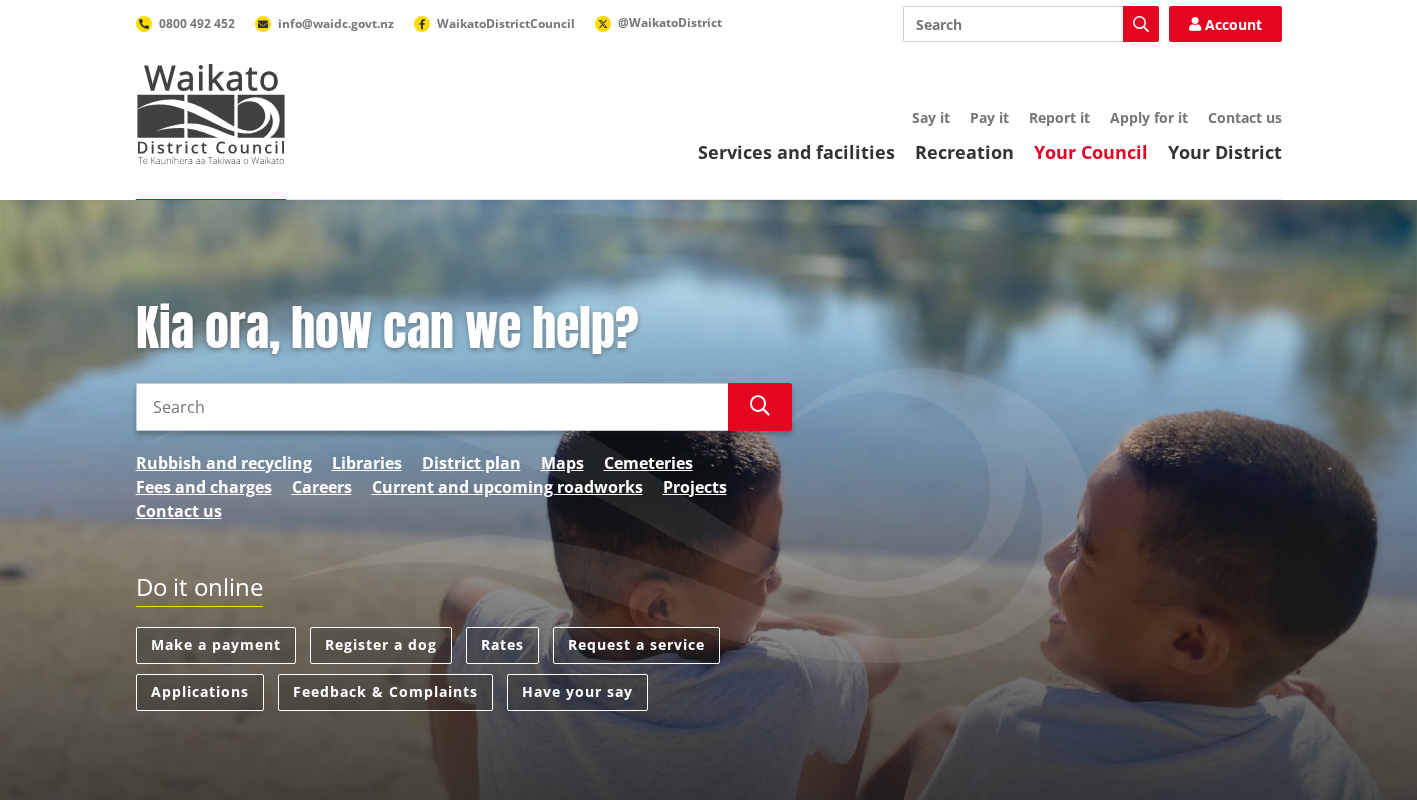 click on "Your Council" at bounding box center (1091, 152) 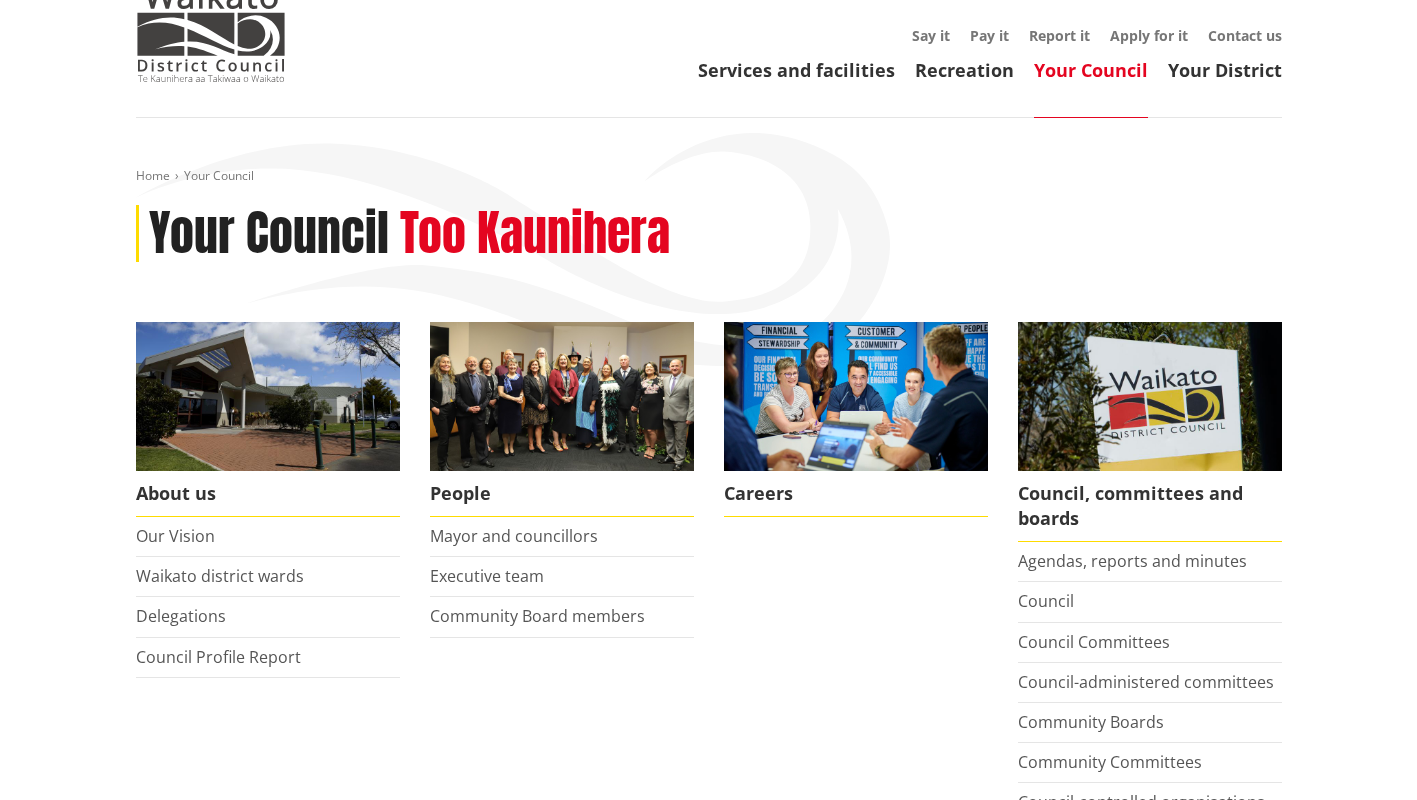 scroll, scrollTop: 166, scrollLeft: 0, axis: vertical 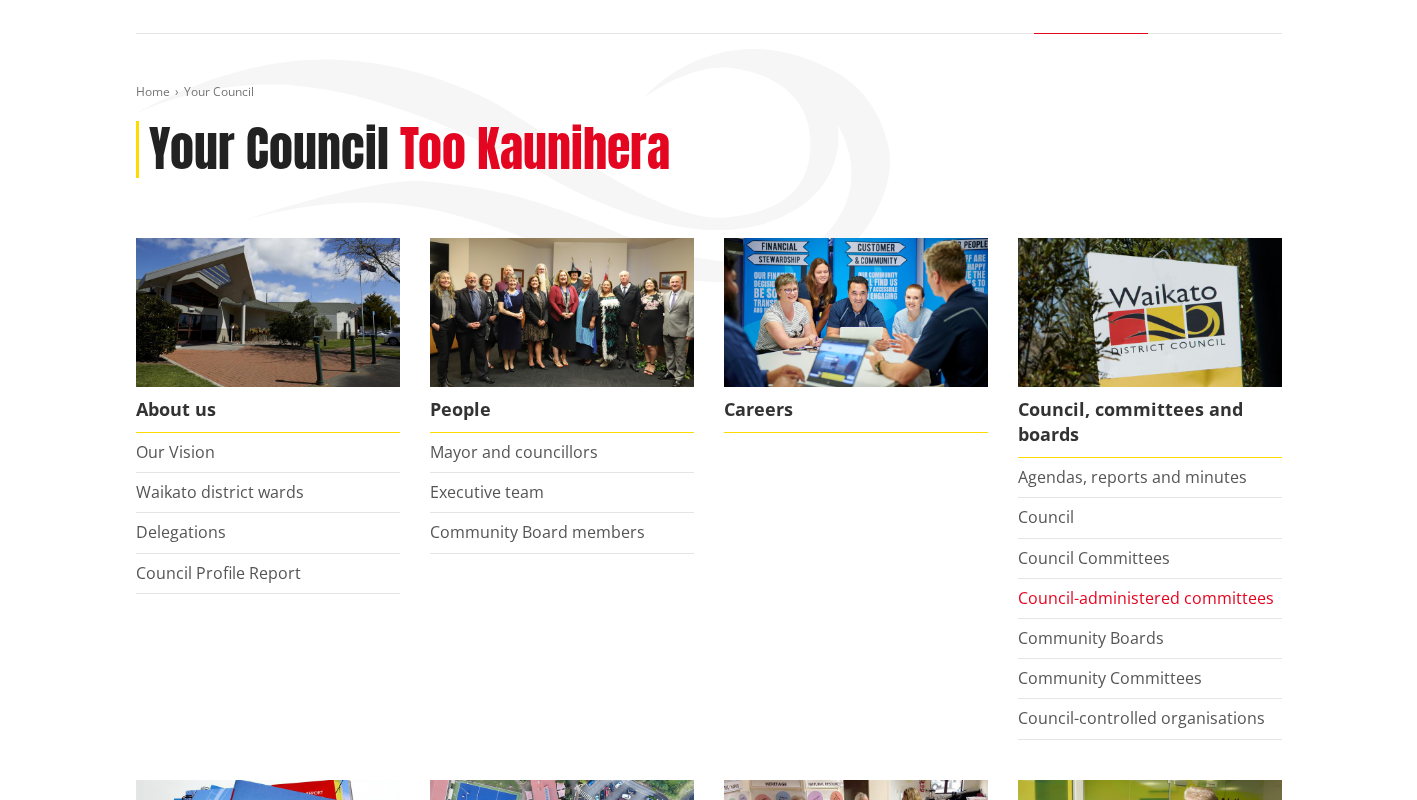 click on "Council-administered committees" at bounding box center (1146, 598) 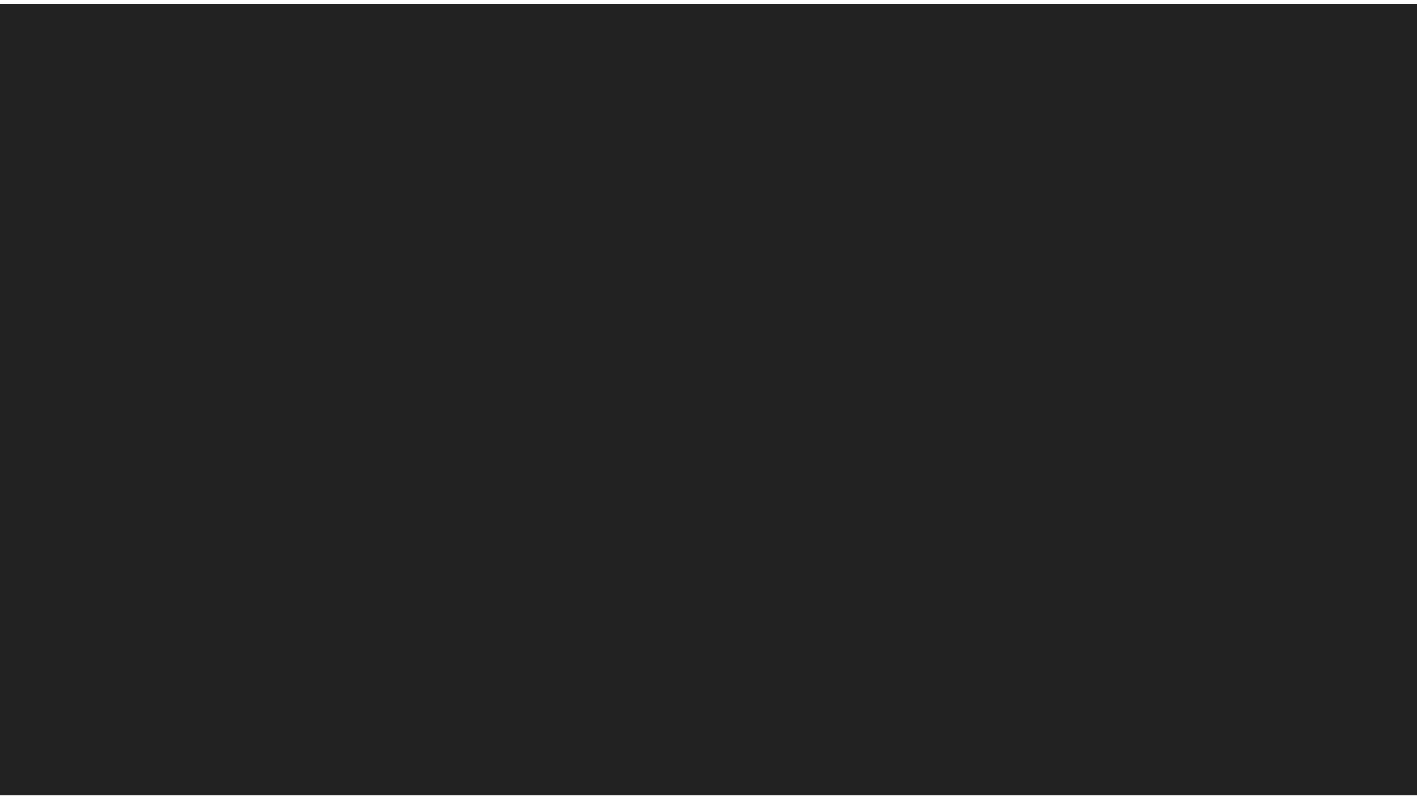 scroll, scrollTop: 0, scrollLeft: 0, axis: both 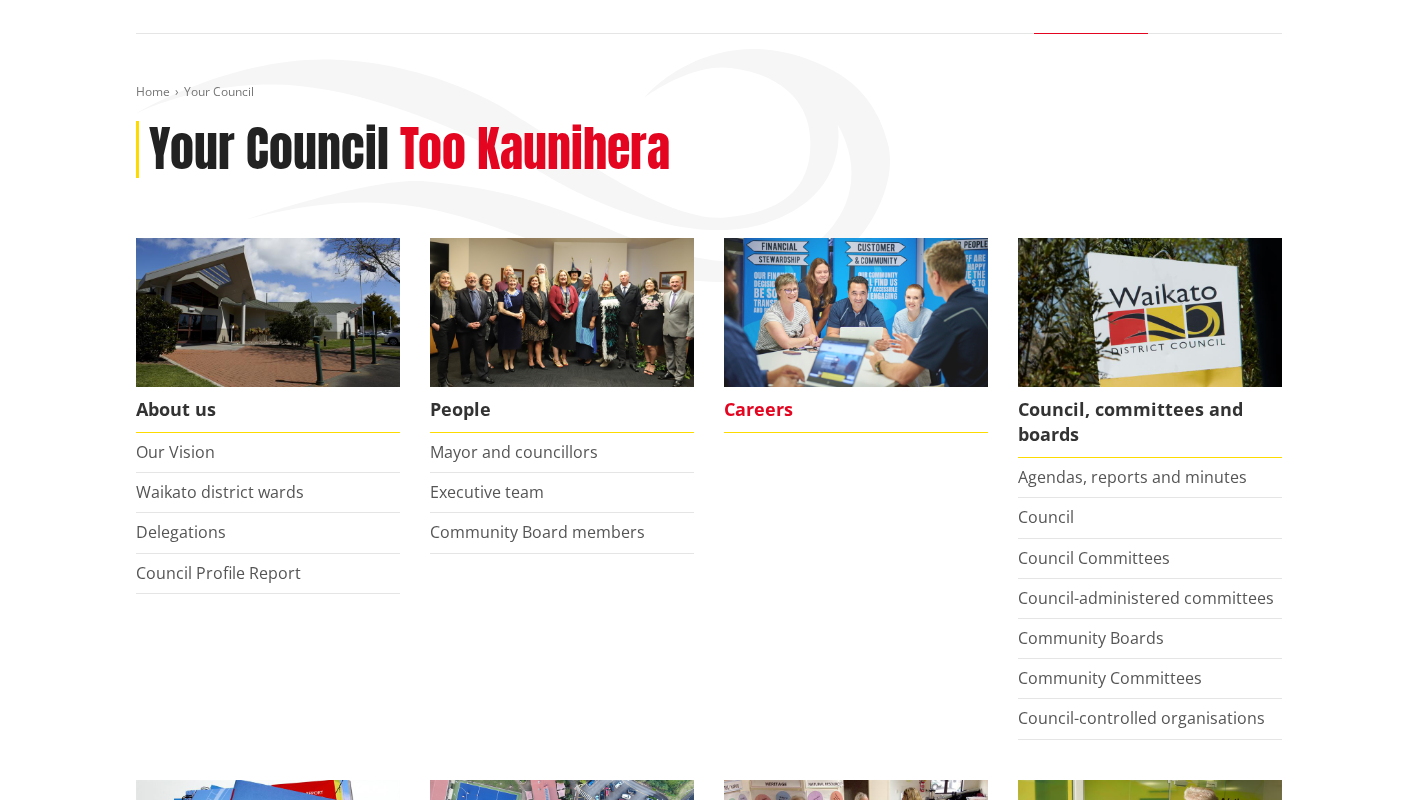 click at bounding box center [856, 312] 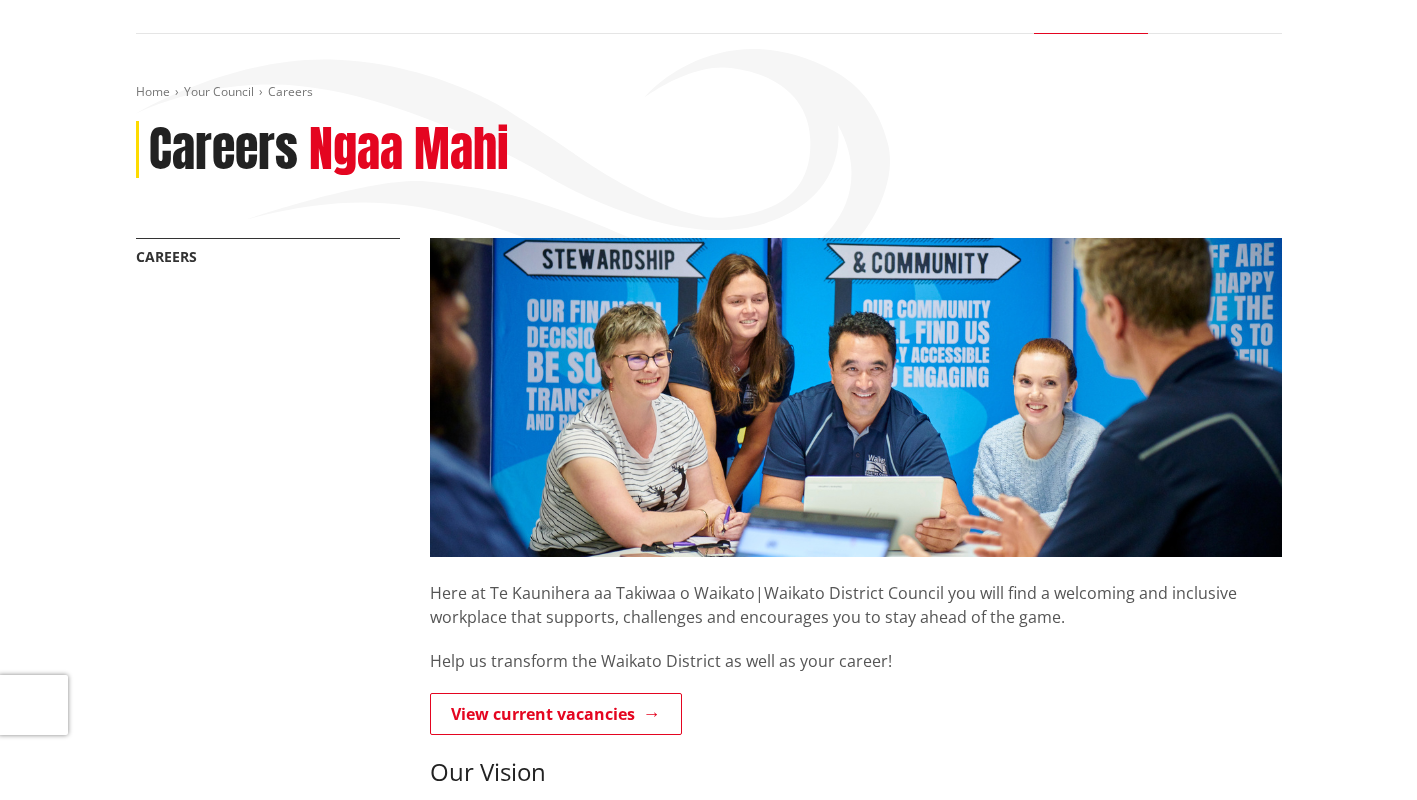 scroll, scrollTop: 272, scrollLeft: 0, axis: vertical 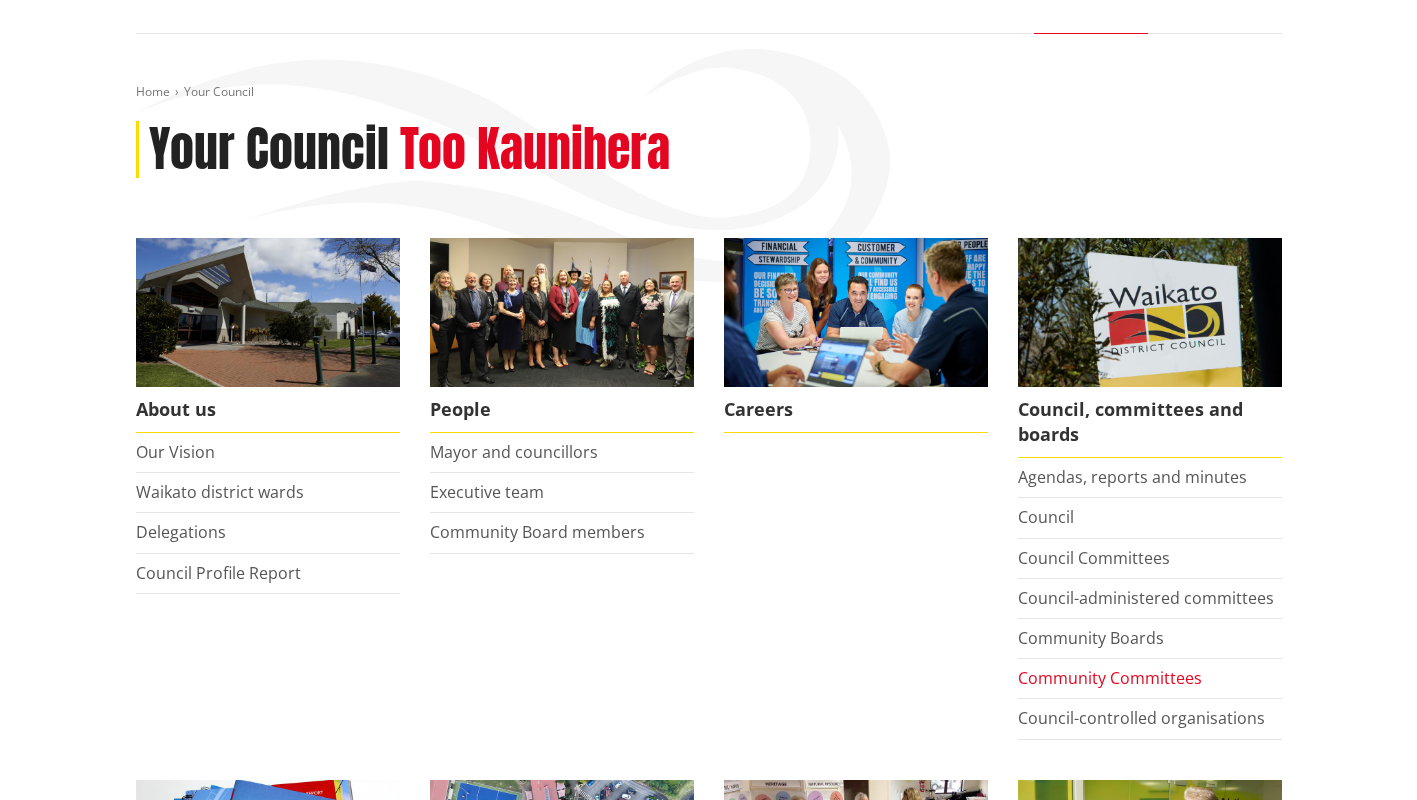 click on "Community Committees" at bounding box center (1110, 678) 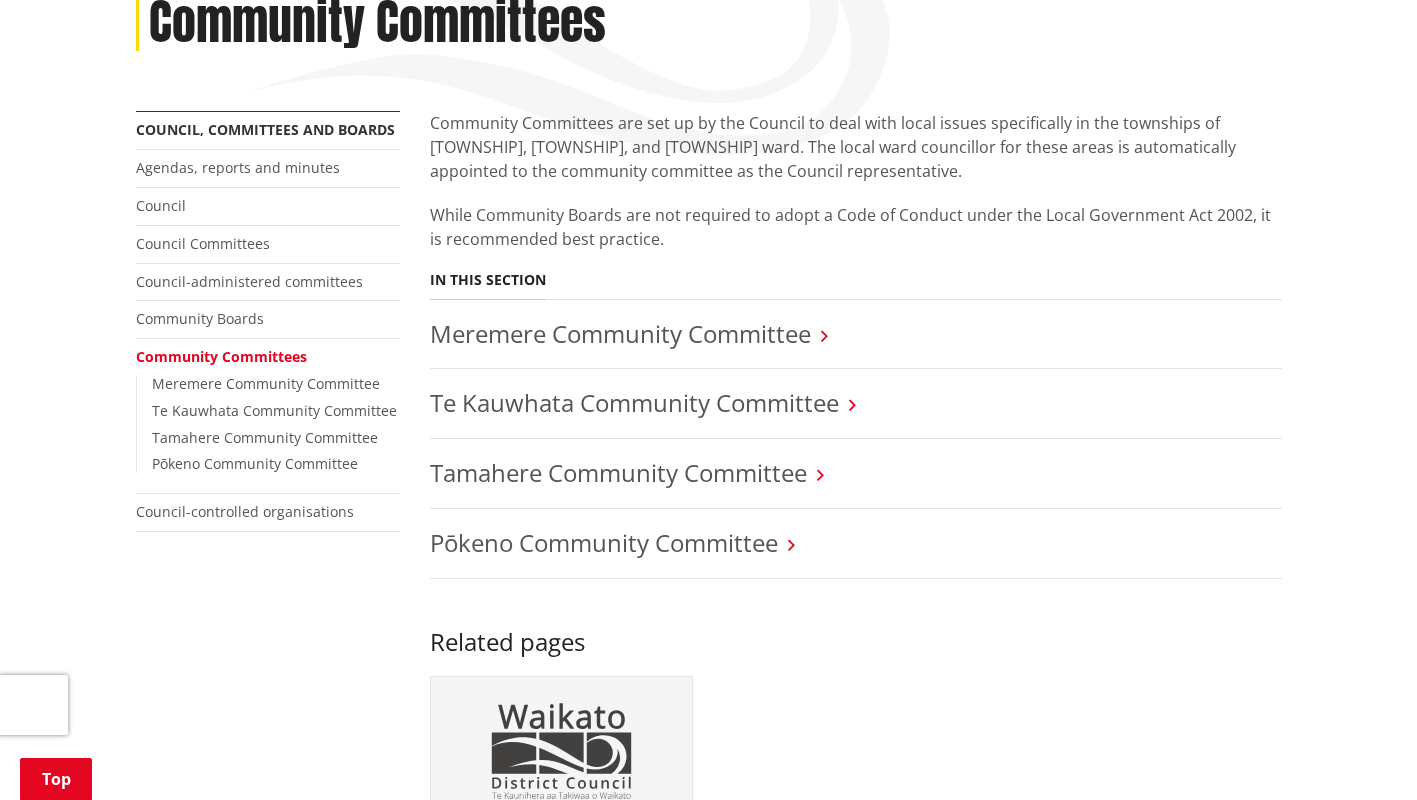 scroll, scrollTop: 354, scrollLeft: 0, axis: vertical 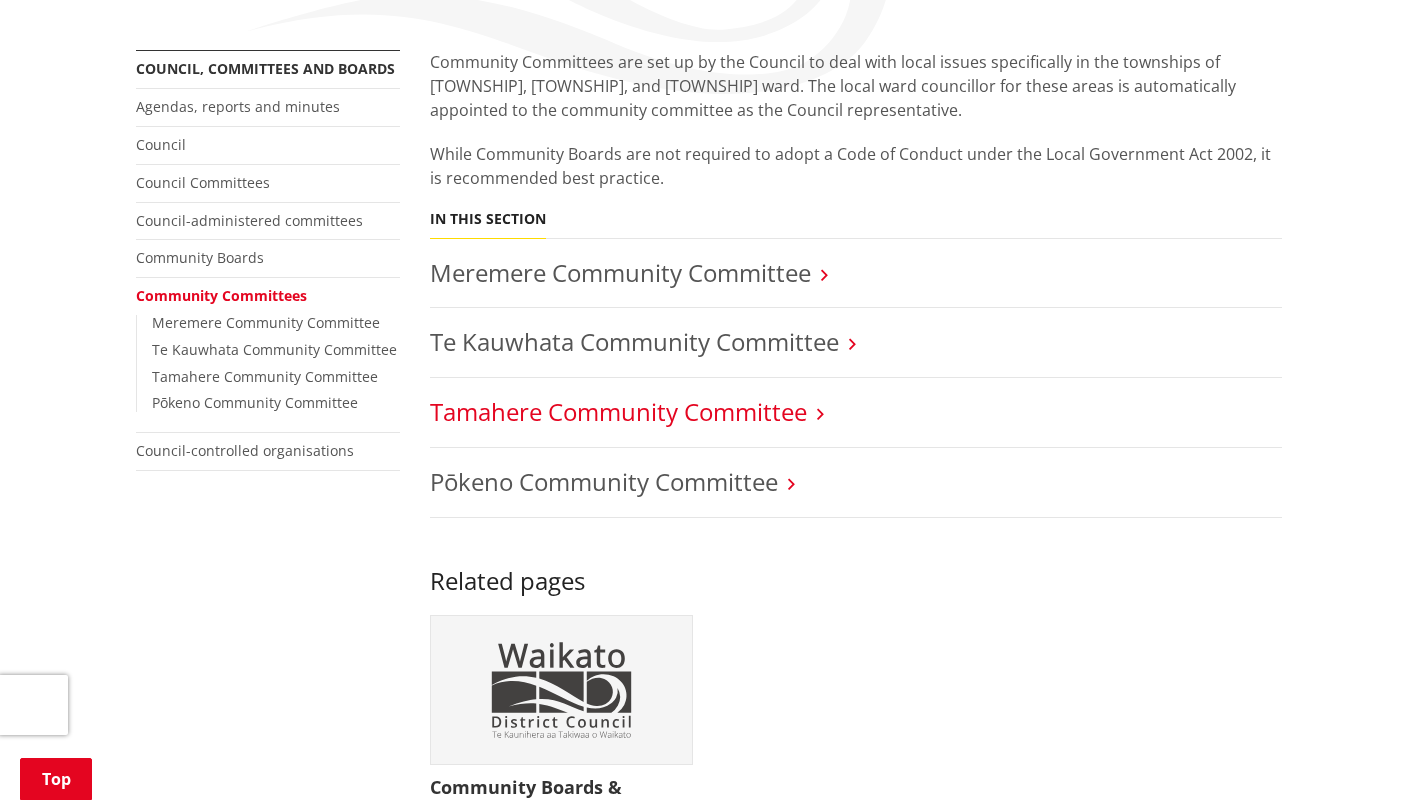 click on "Tamahere Community Committee" at bounding box center [618, 411] 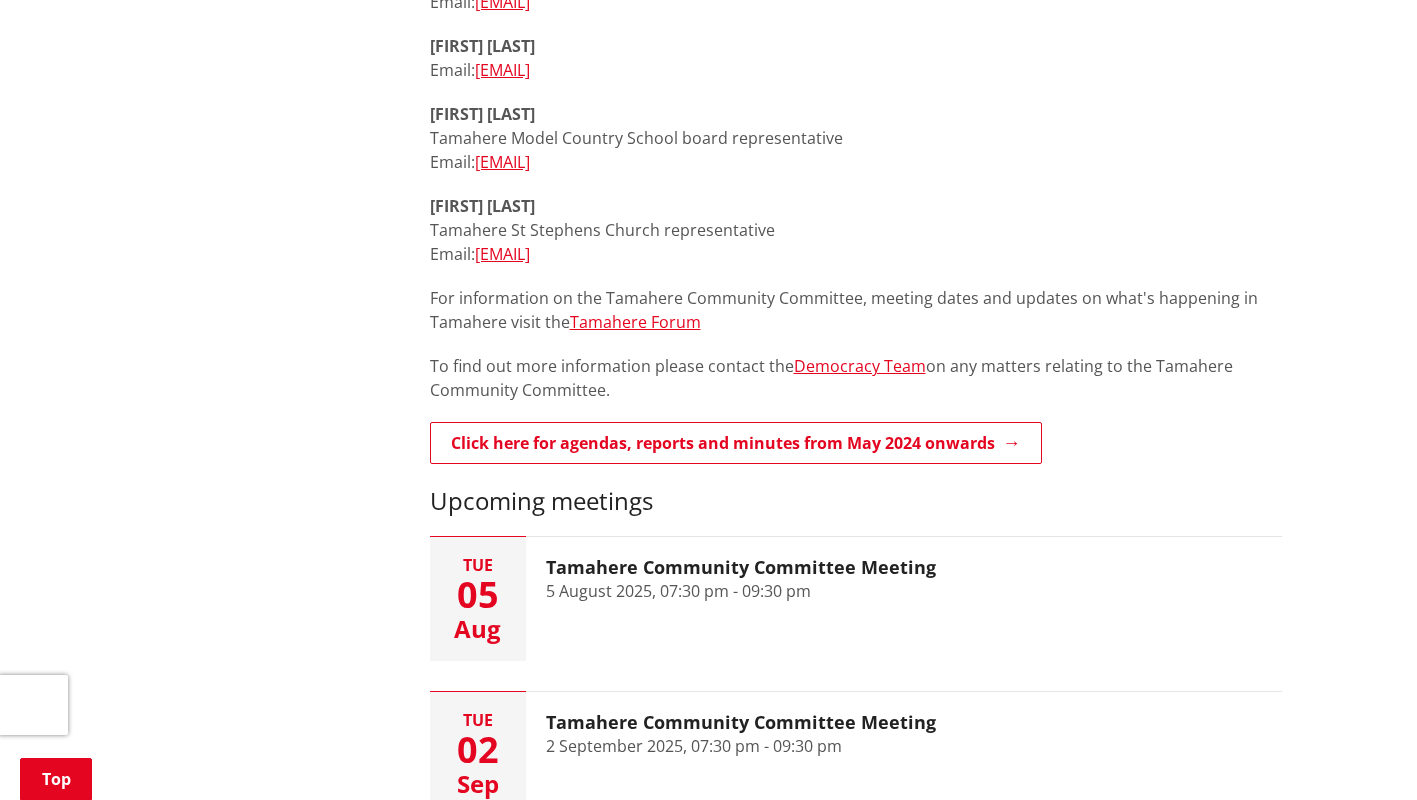 scroll, scrollTop: 959, scrollLeft: 0, axis: vertical 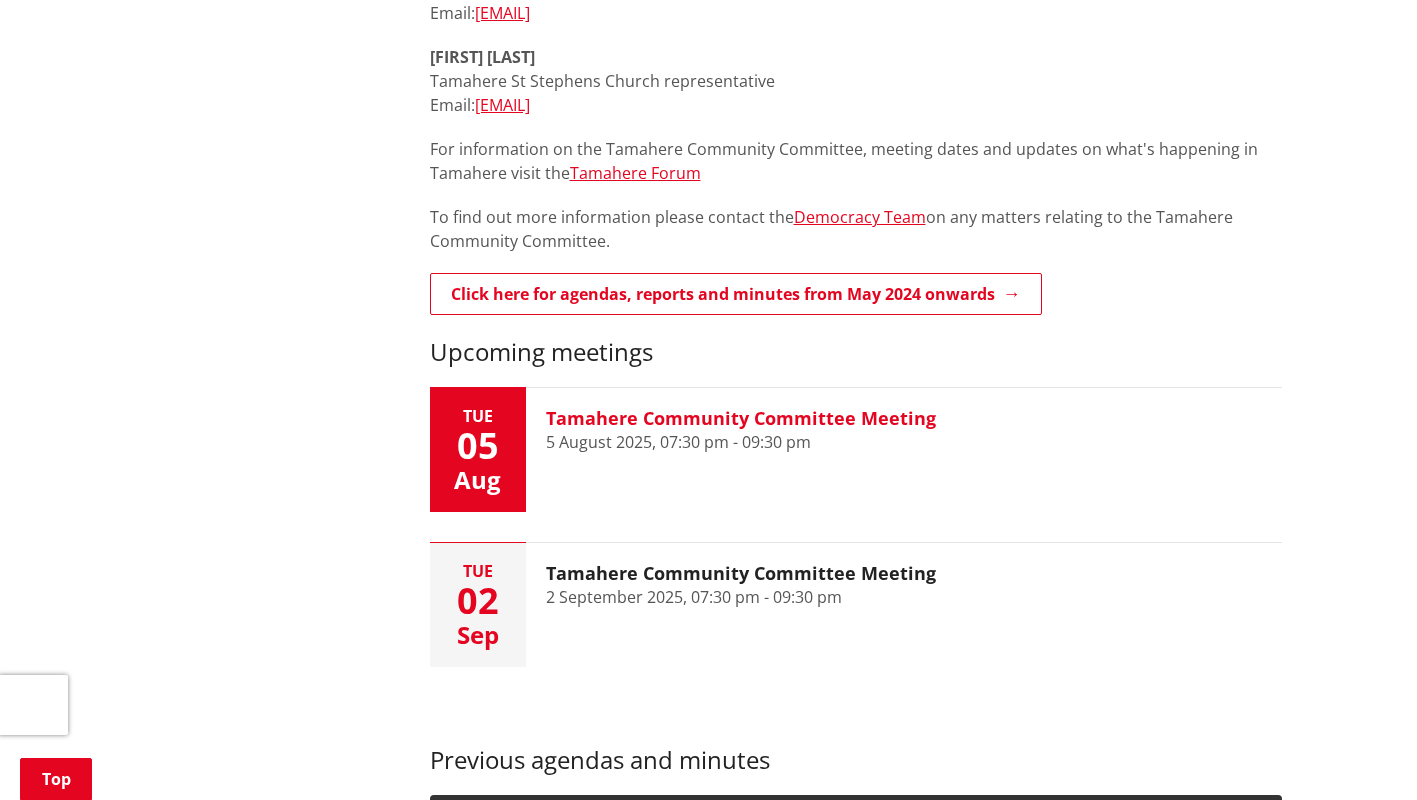 click on "5 August 2025, 07:30 pm - 09:30 pm" at bounding box center [678, 442] 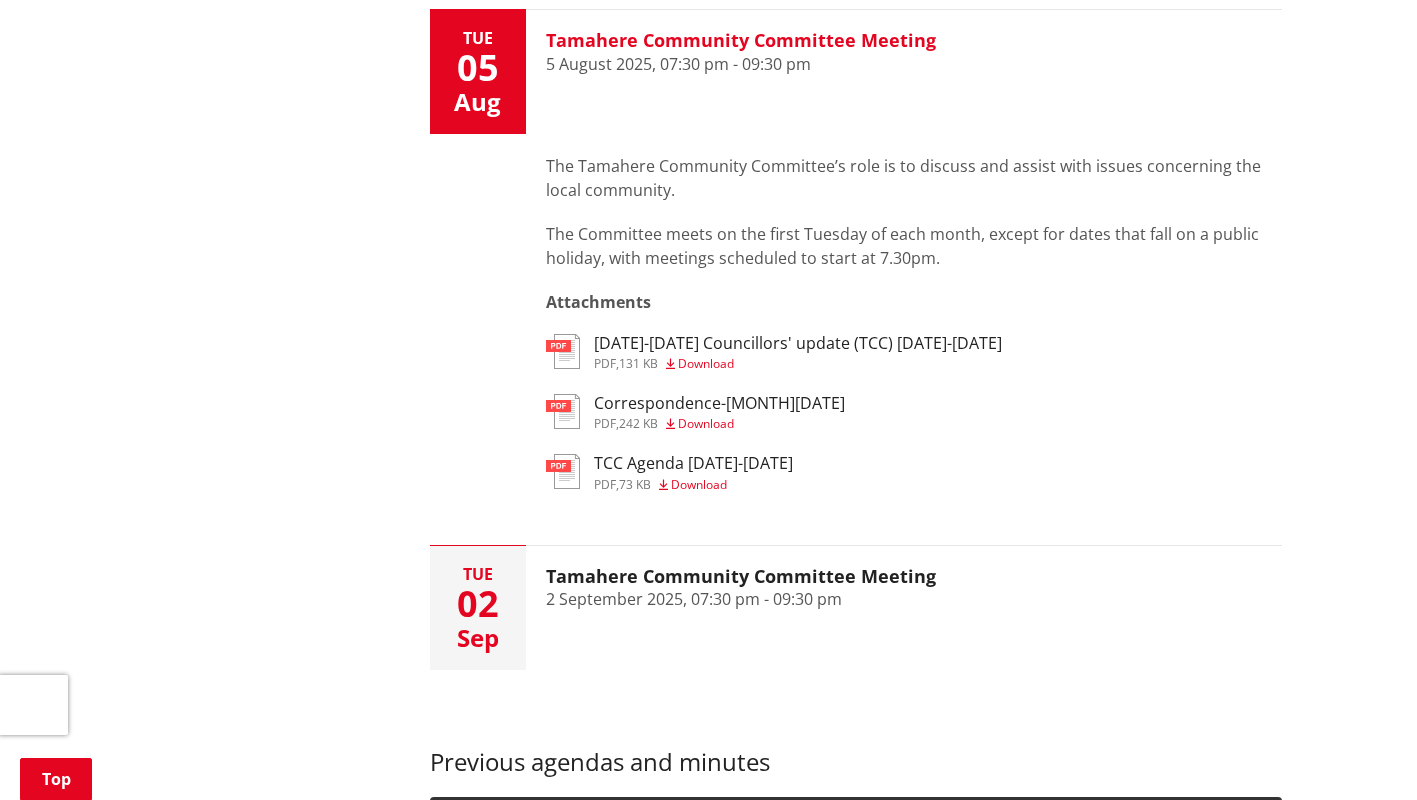 scroll, scrollTop: 1502, scrollLeft: 0, axis: vertical 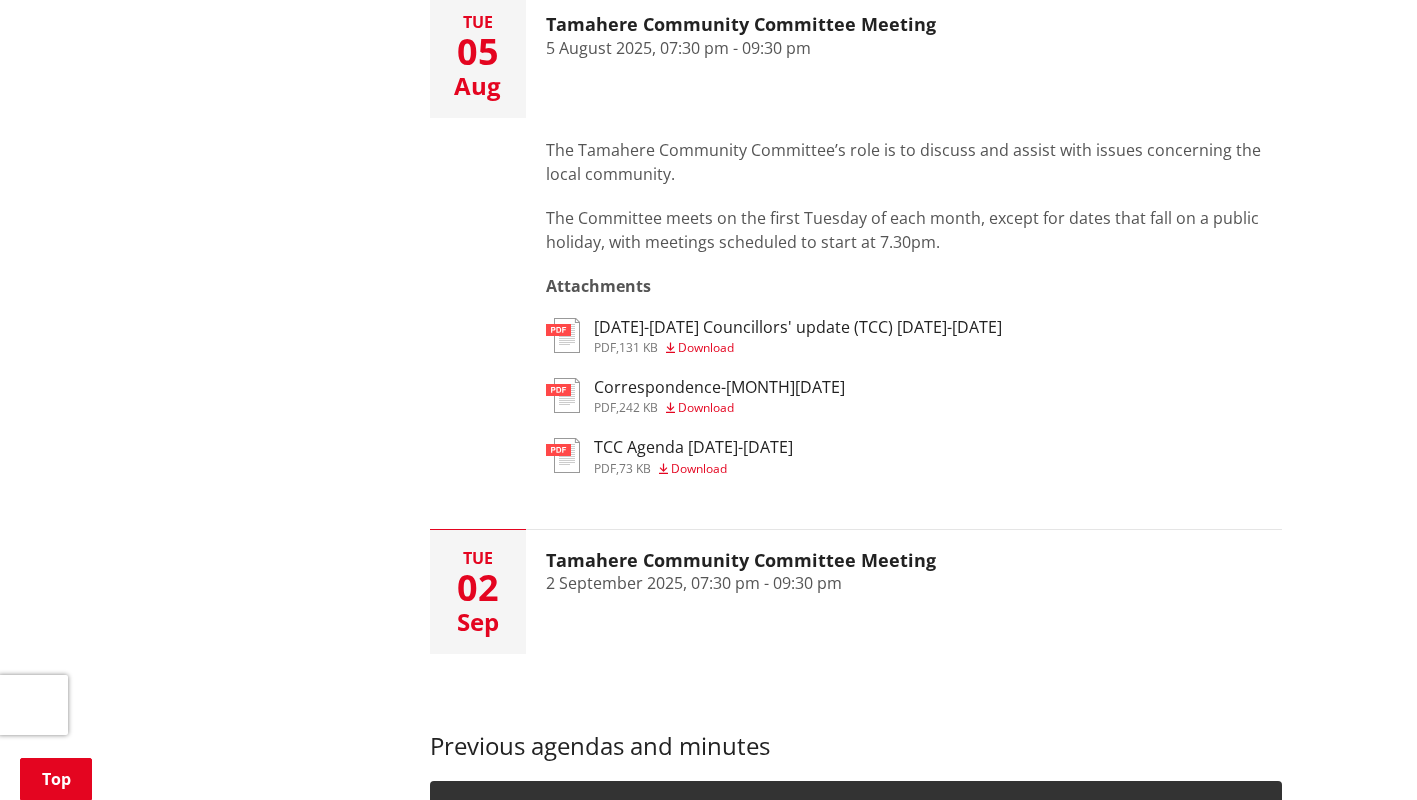 click on "TCC Agenda 05-08-2025" at bounding box center (693, 447) 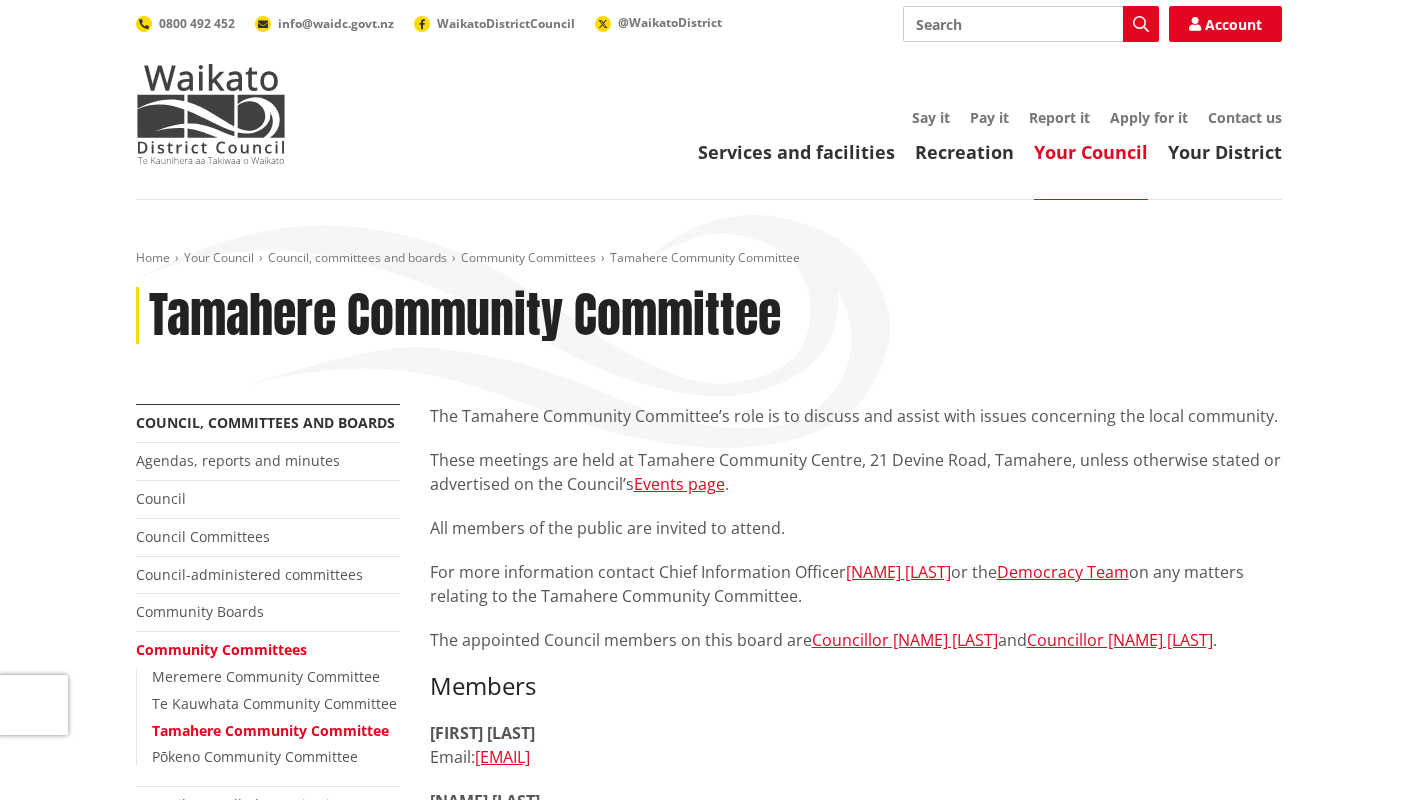 scroll, scrollTop: 1502, scrollLeft: 0, axis: vertical 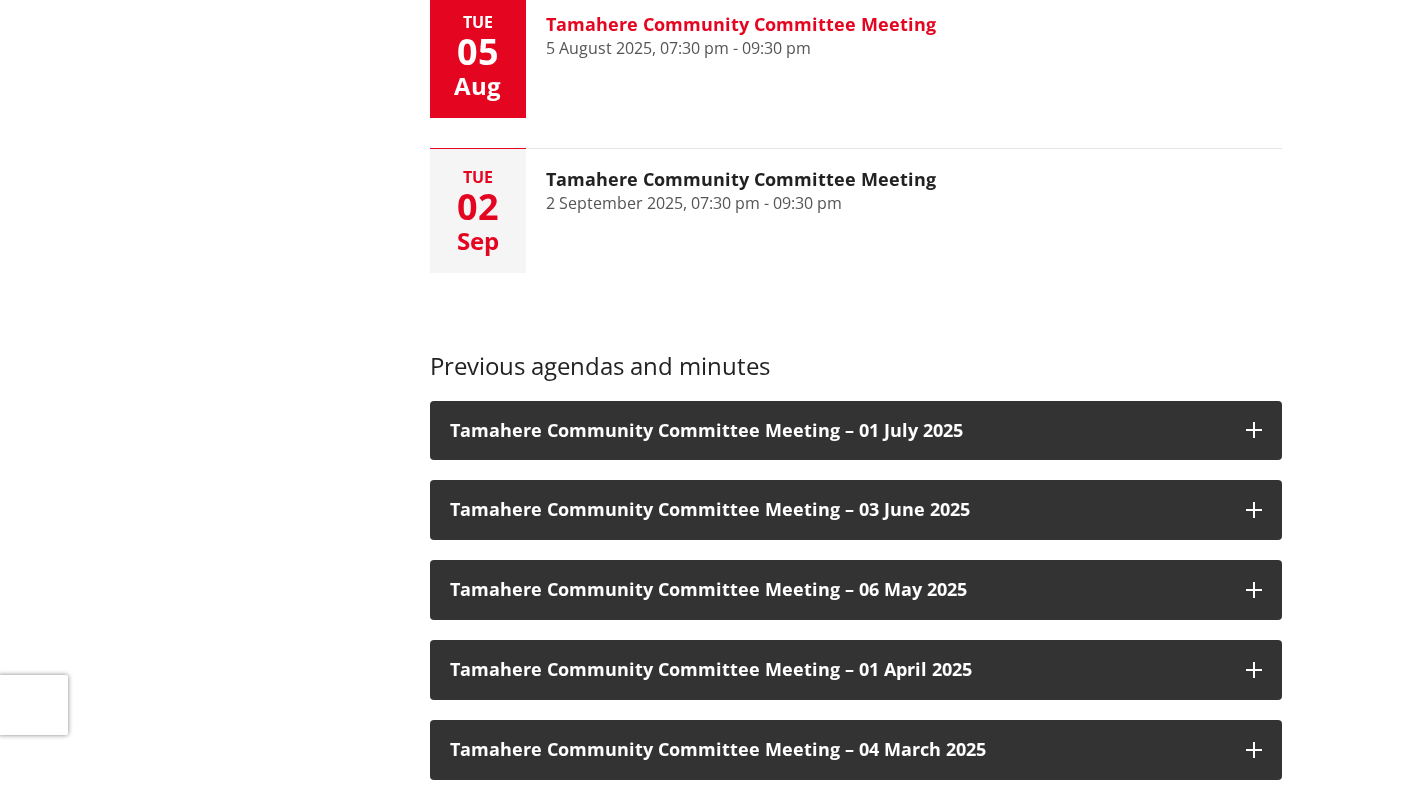 click on "Tamahere Community Committee Meeting" at bounding box center [741, 25] 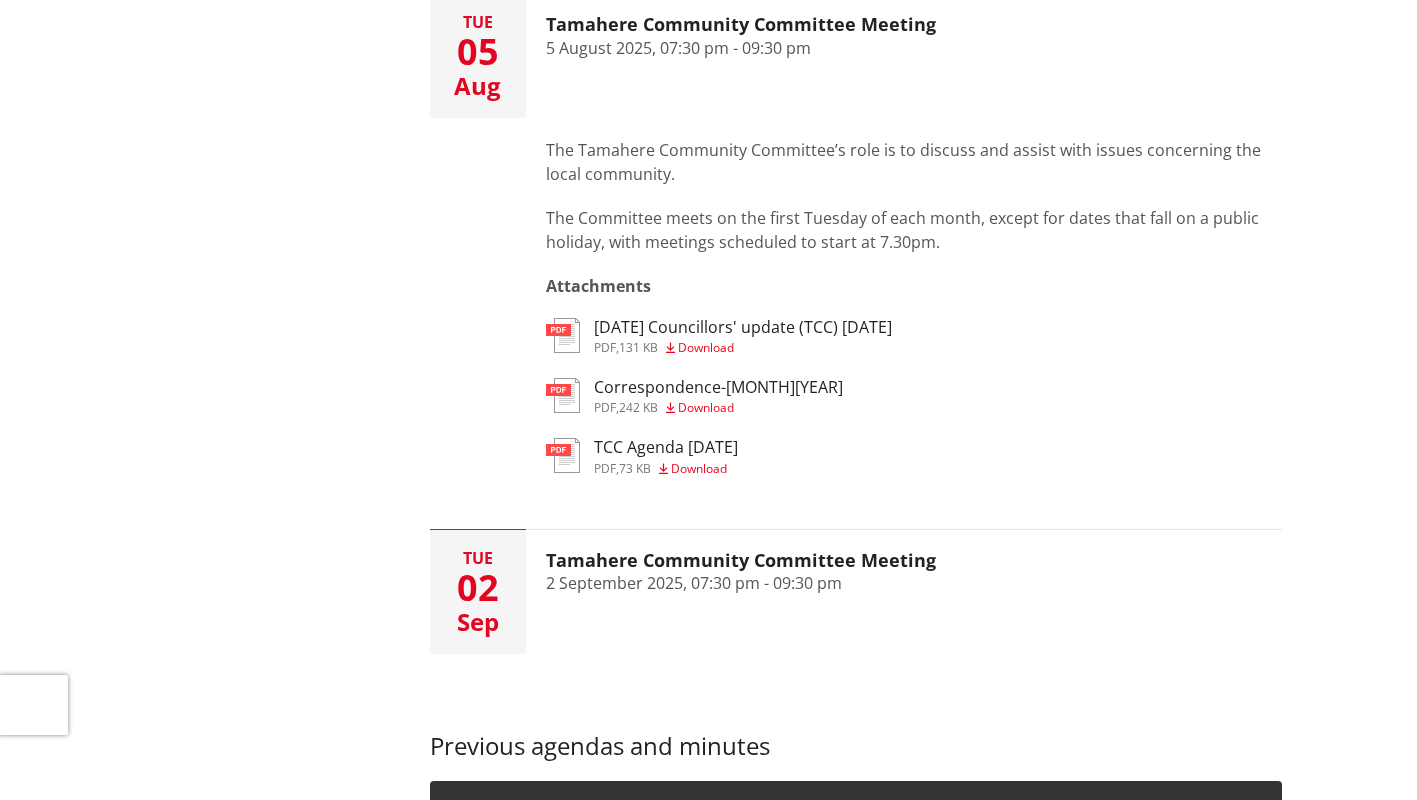 click on "[TEXT]-[DATE]" at bounding box center (718, 387) 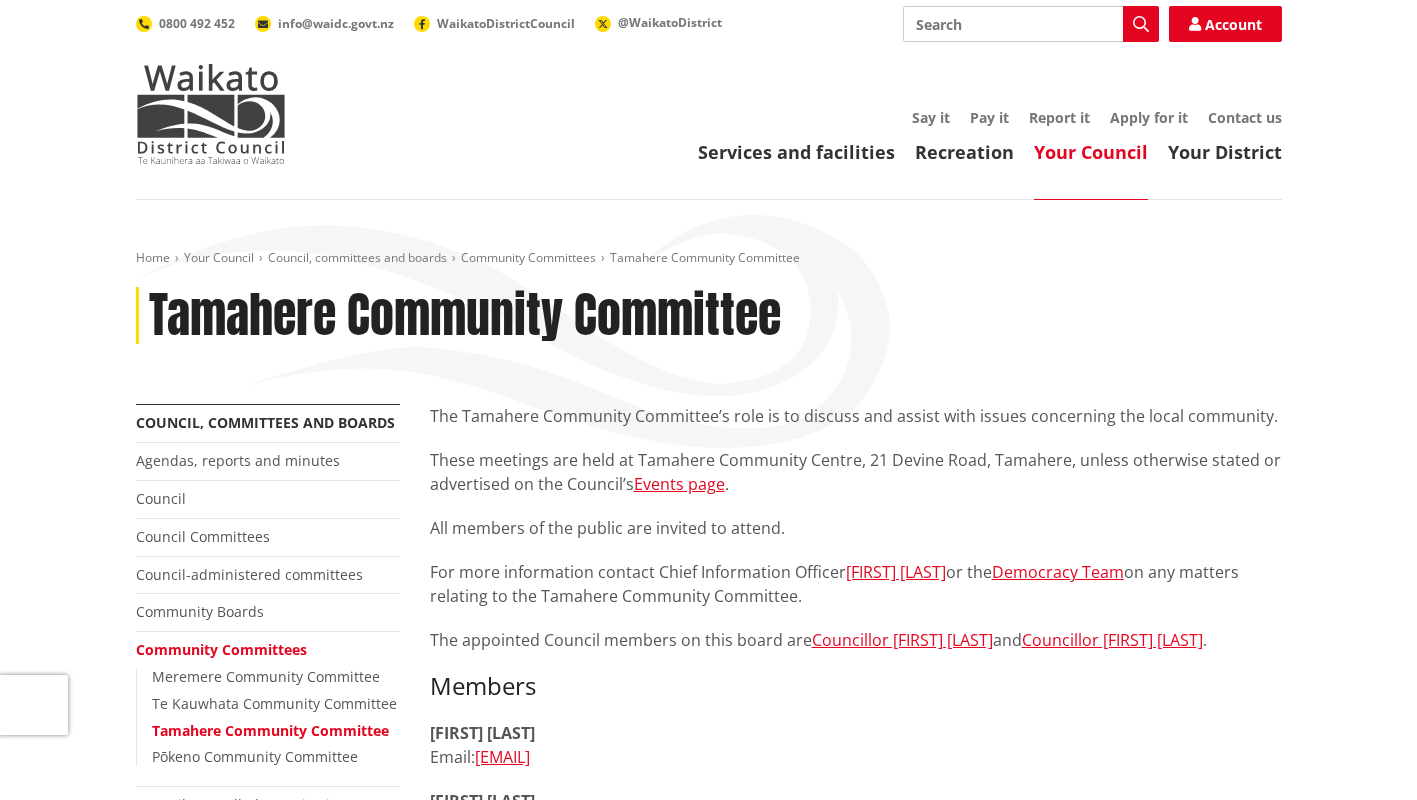 scroll, scrollTop: 1502, scrollLeft: 0, axis: vertical 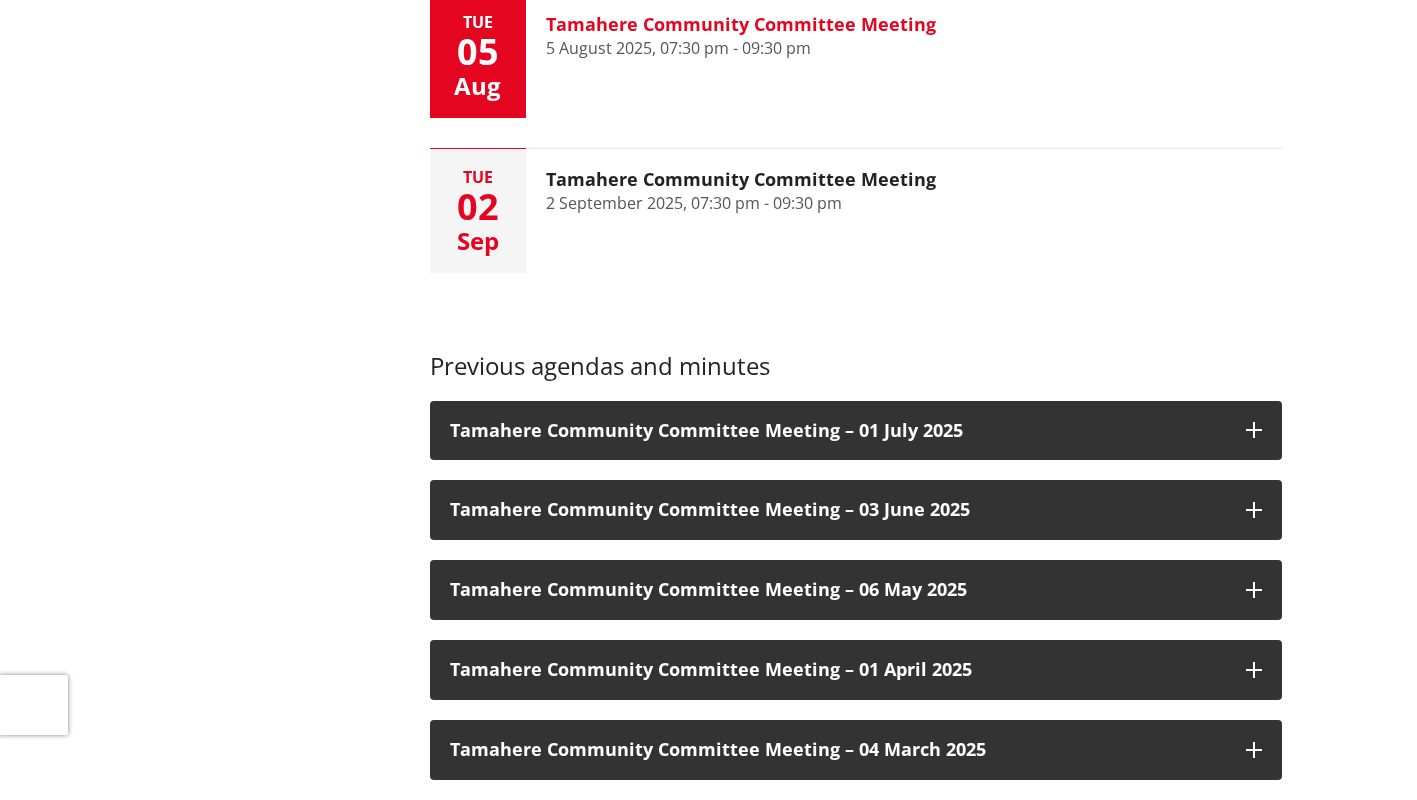 click on "Tamahere Community Committee Meeting
5 August 2025, 07:30 pm - 09:30 pm" at bounding box center [741, 56] 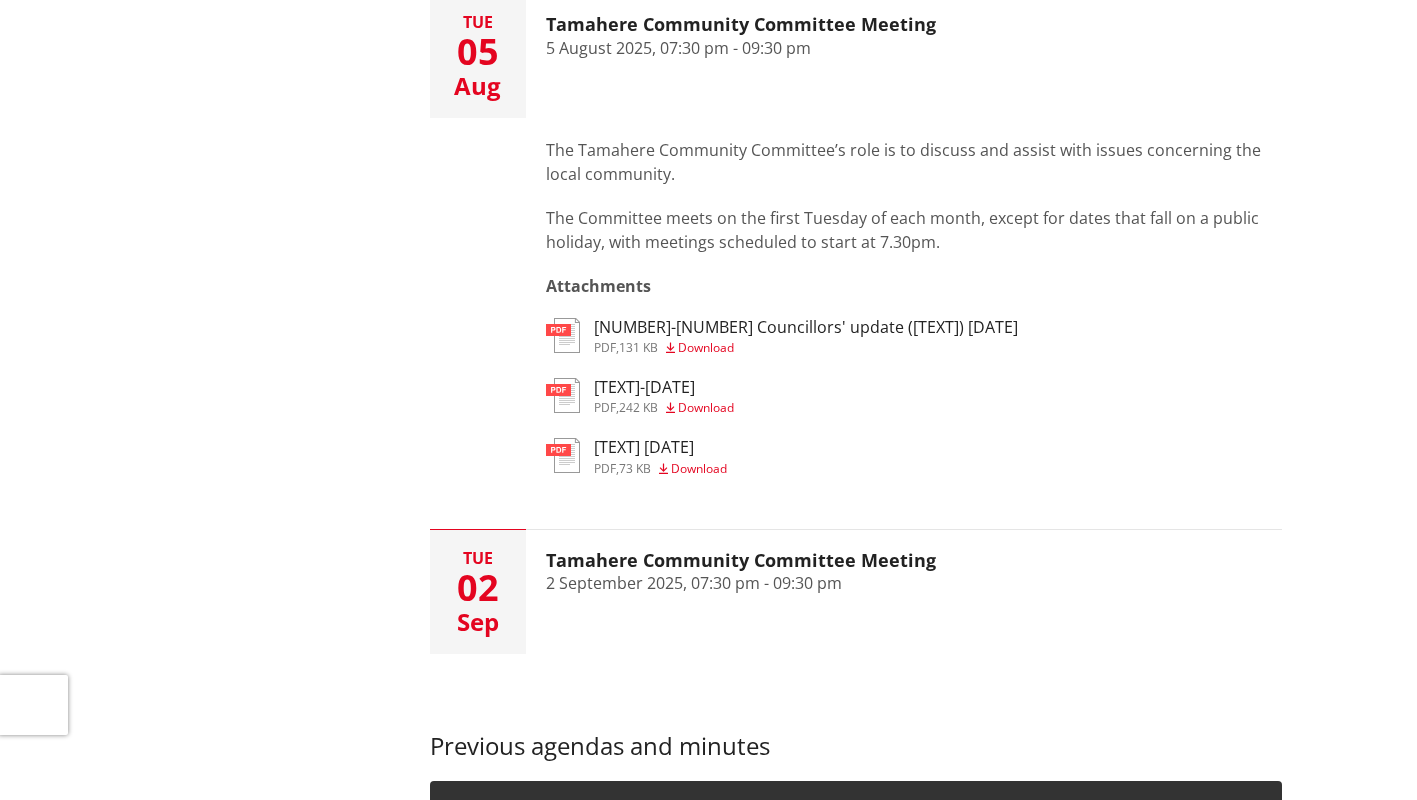 click on "TCC Agenda 05-08-2025" at bounding box center [660, 447] 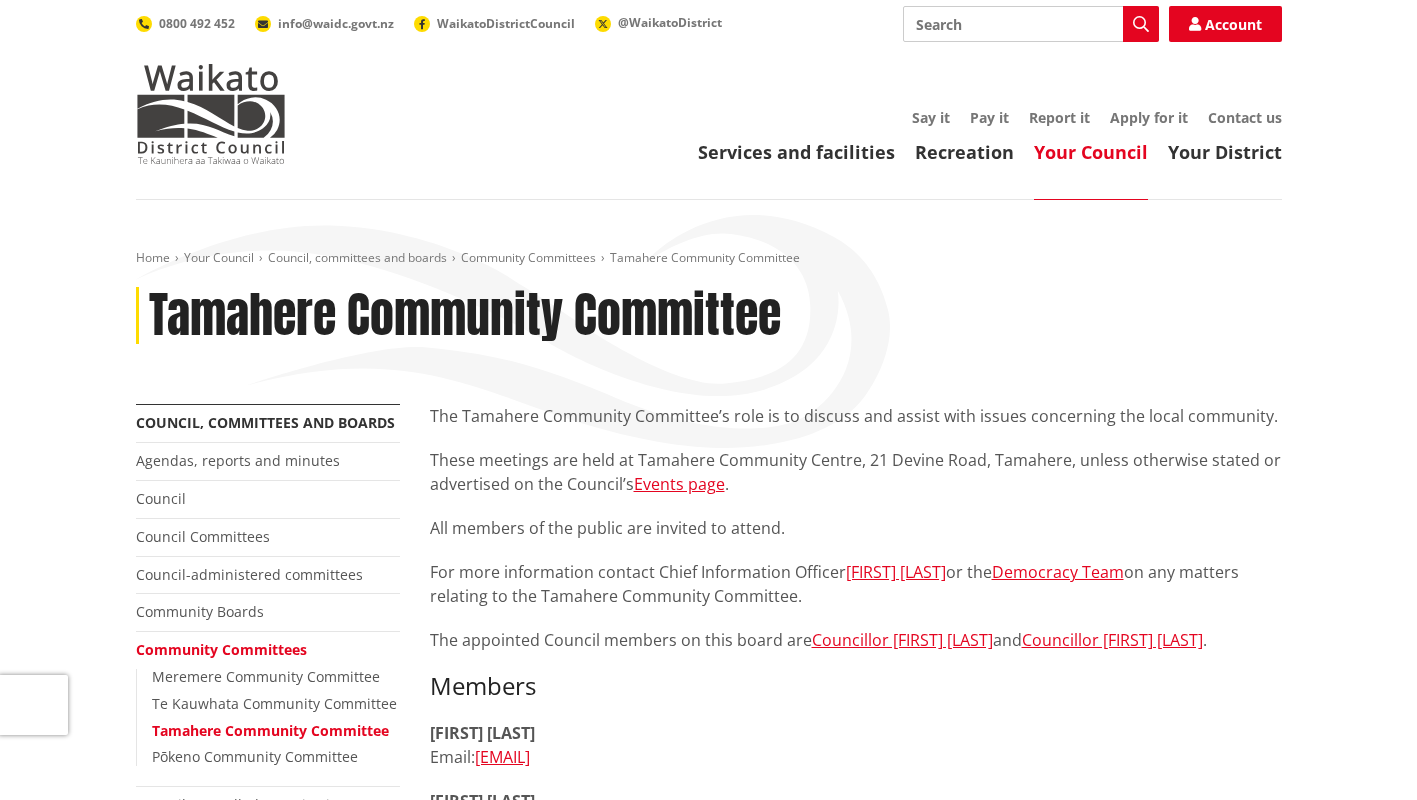 scroll, scrollTop: 1502, scrollLeft: 0, axis: vertical 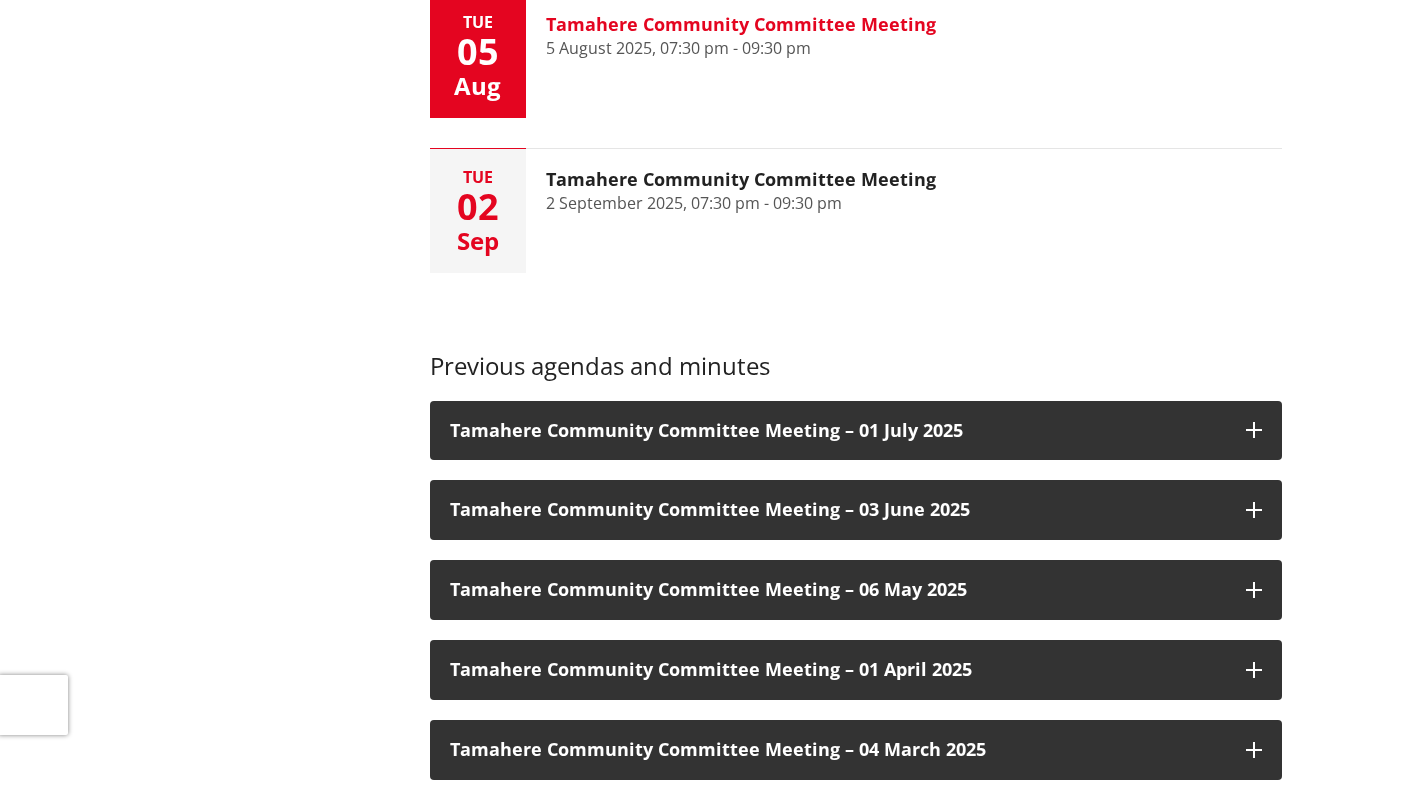 click on "Tamahere Community Committee Meeting
5 August 2025, 07:30 pm - 09:30 pm" at bounding box center (741, 56) 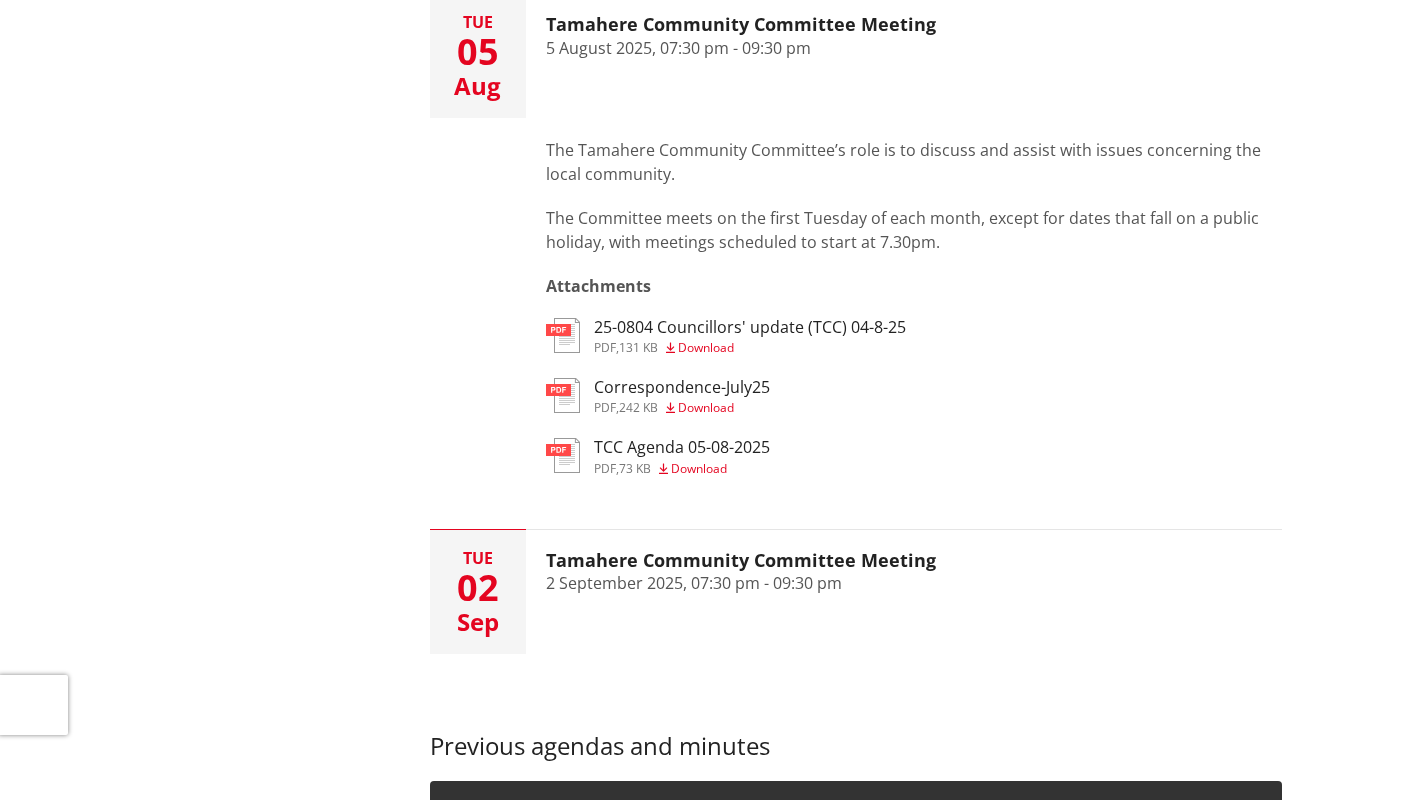 click on "25-0804 Councillors' update (TCC) 04-8-25" at bounding box center (750, 327) 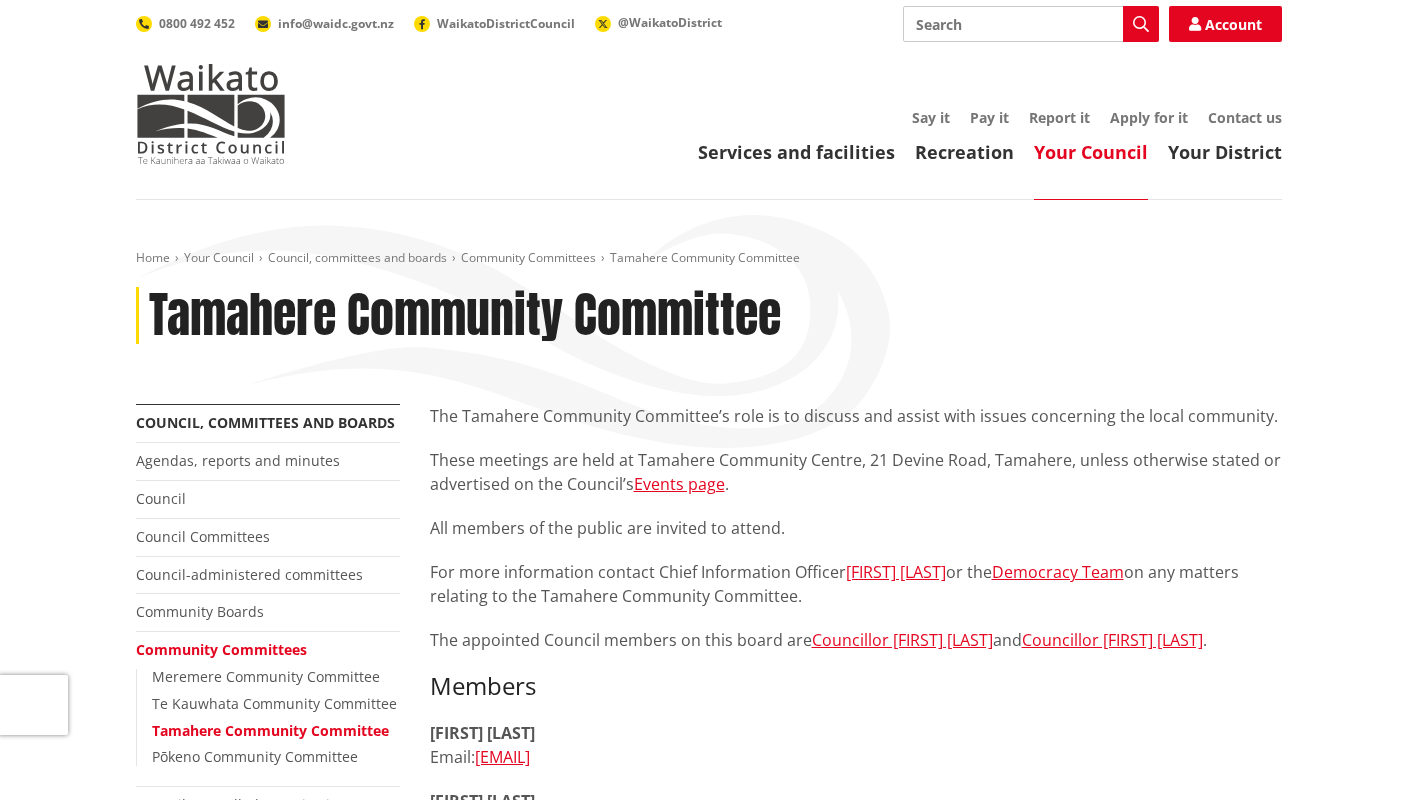 scroll, scrollTop: 1502, scrollLeft: 0, axis: vertical 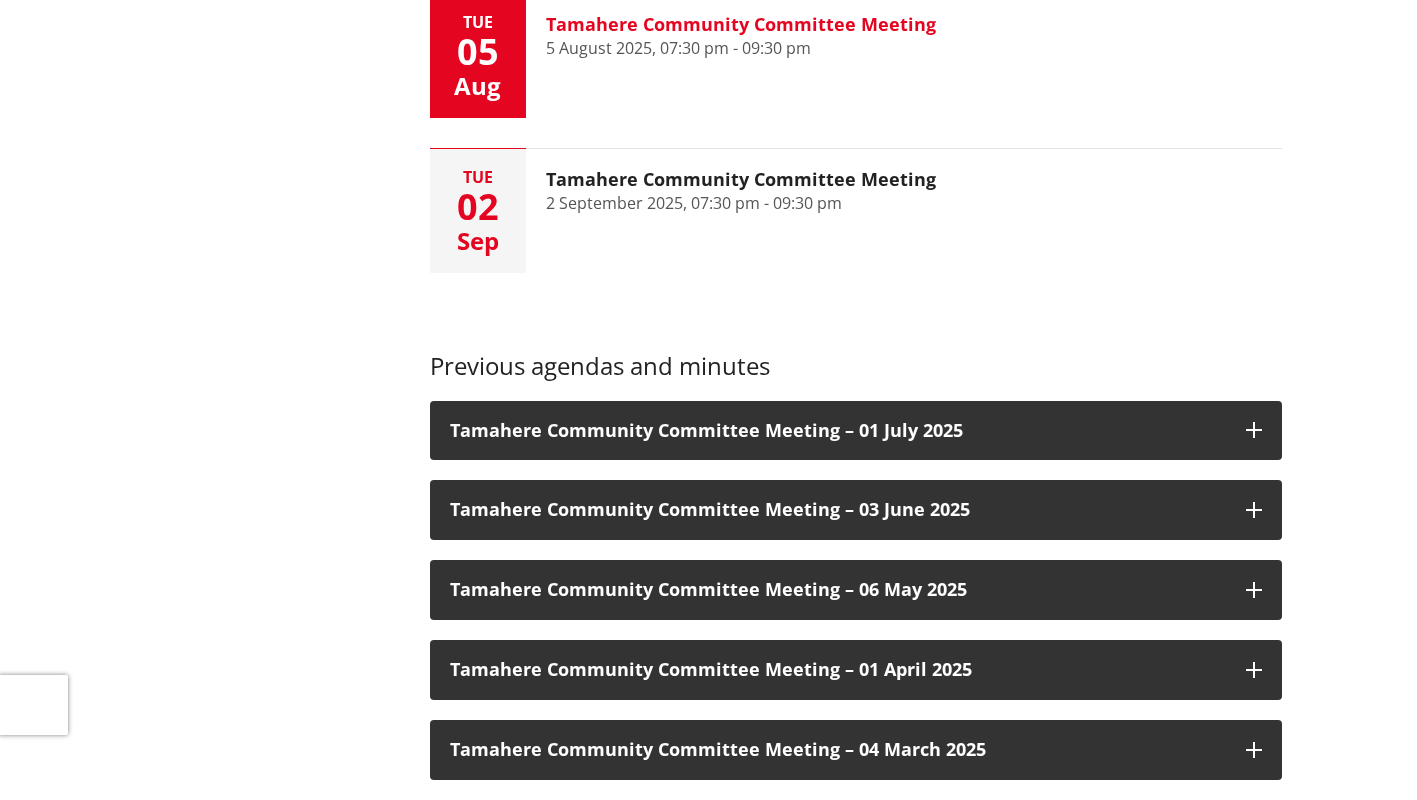 click on "5 August 2025, 07:30 pm - 09:30 pm" at bounding box center [678, 48] 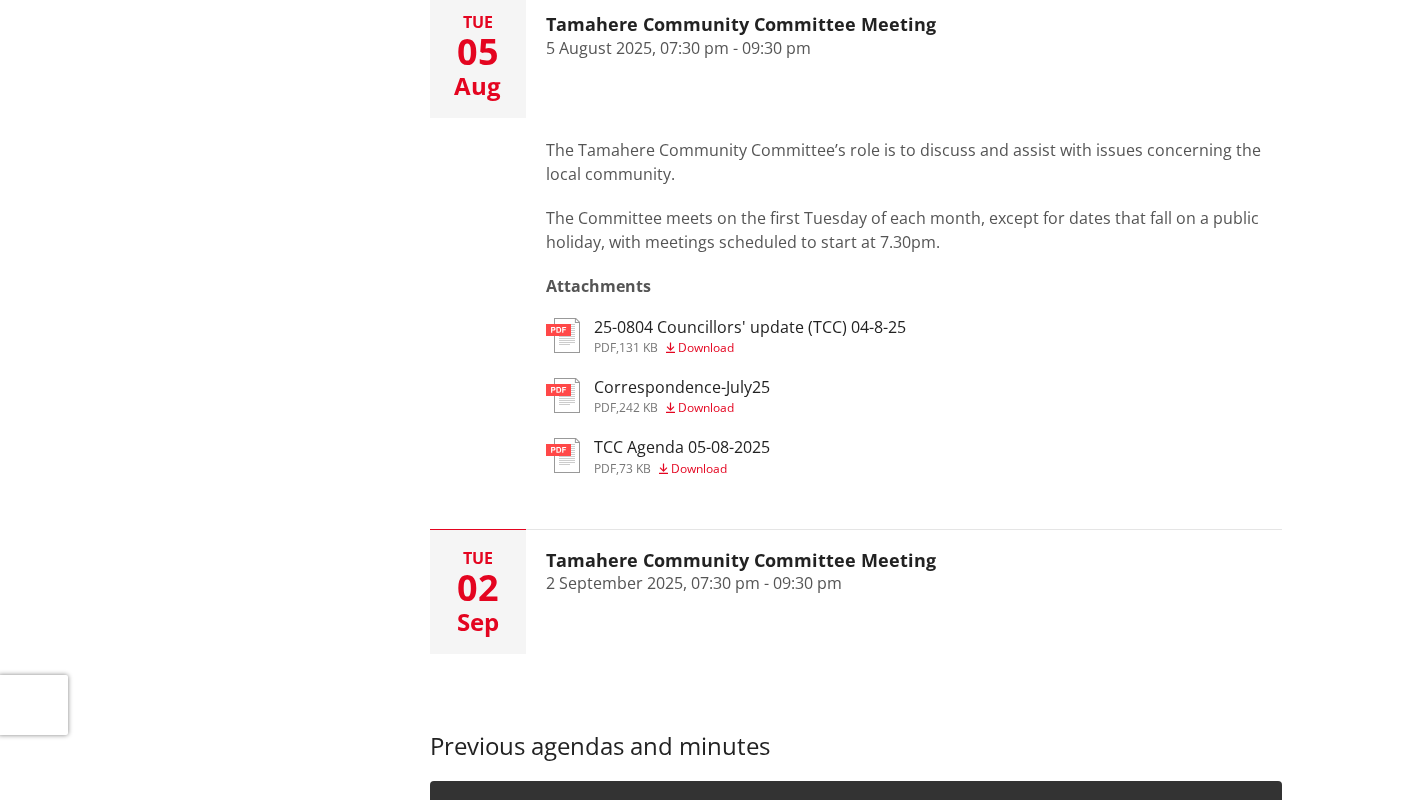 click on "TCC Agenda 05-08-2025" at bounding box center [682, 447] 